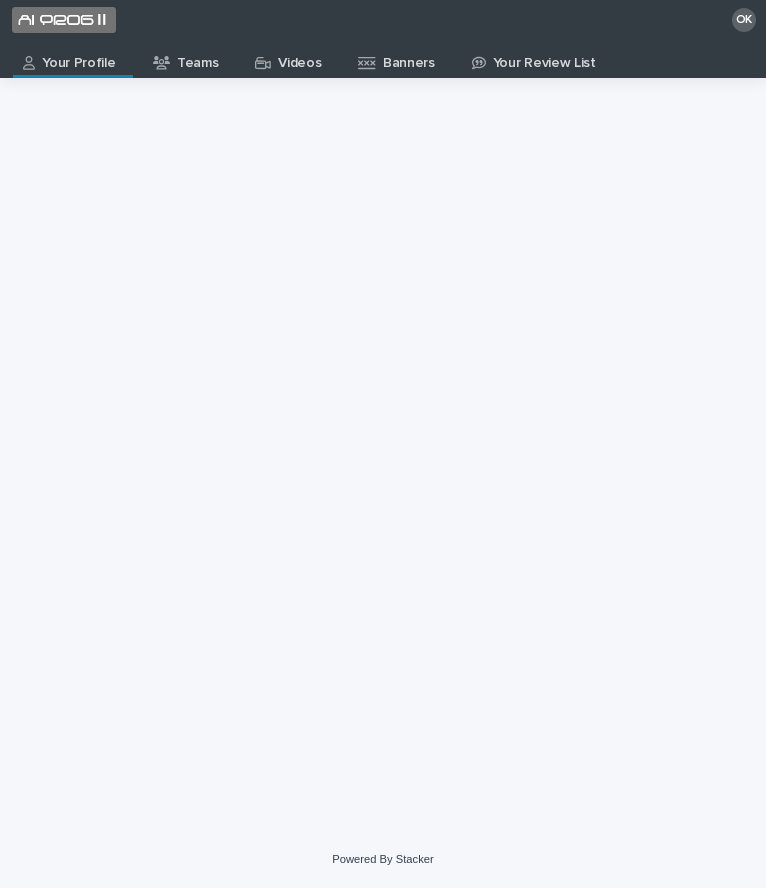 scroll, scrollTop: 0, scrollLeft: 0, axis: both 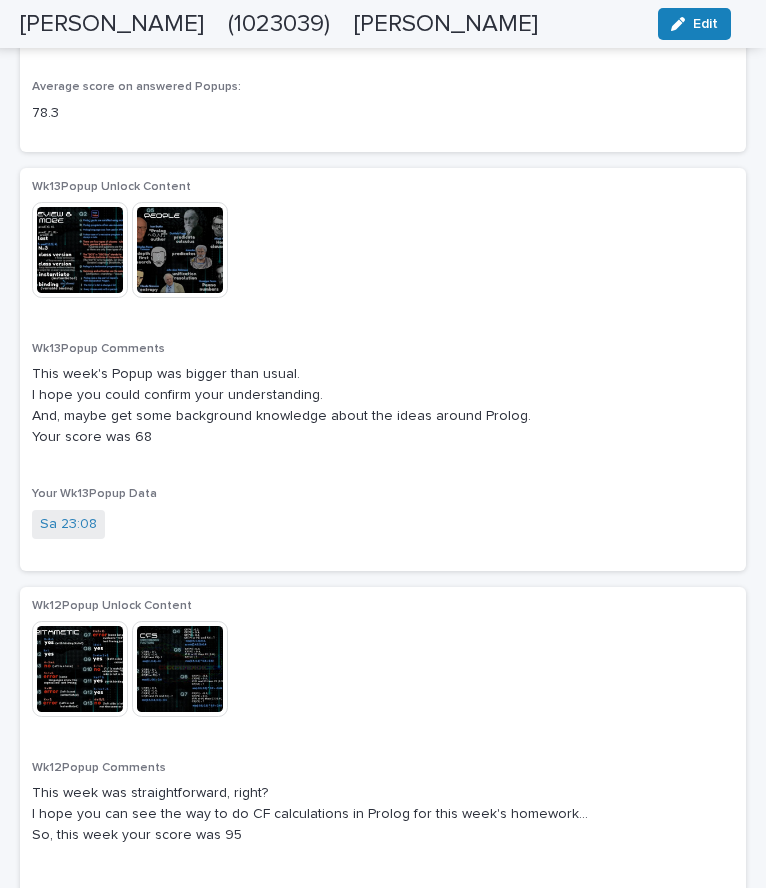 click at bounding box center (80, 250) 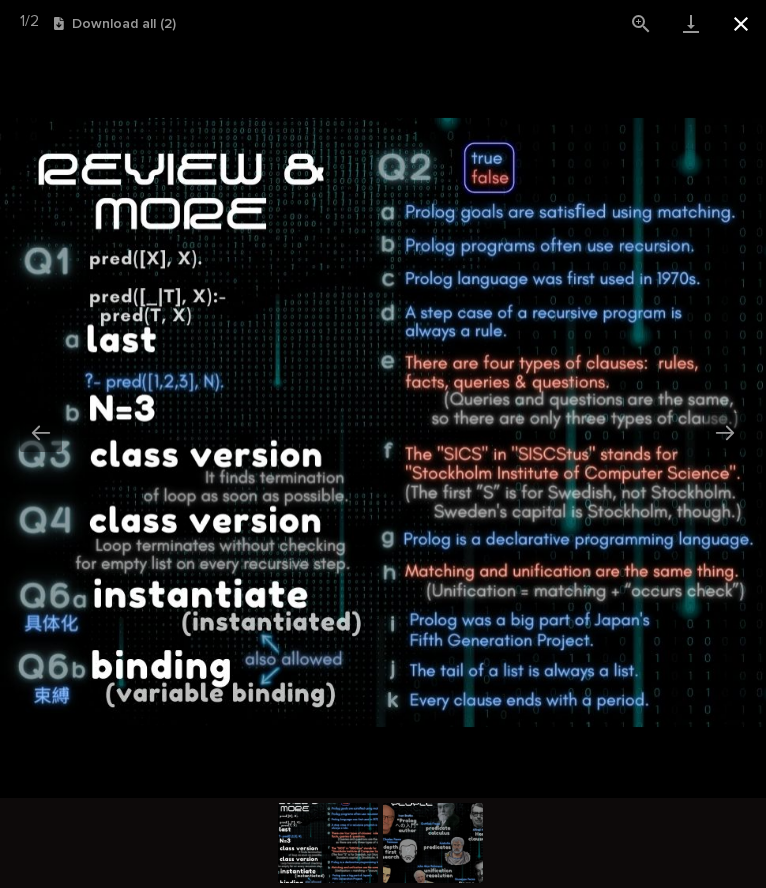 click at bounding box center [741, 23] 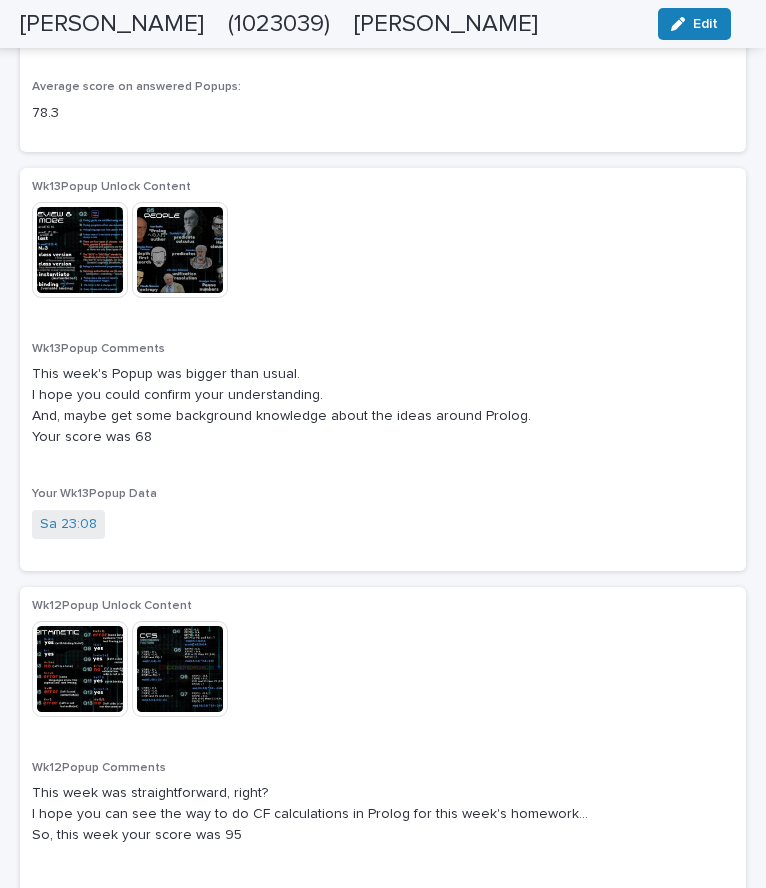 click at bounding box center (80, 250) 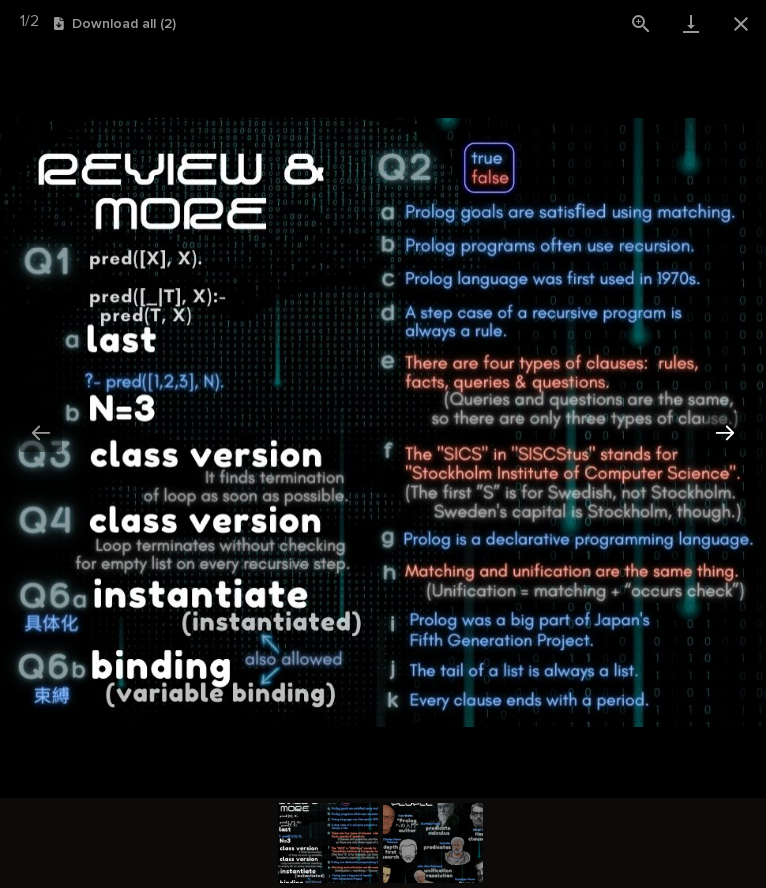 click at bounding box center (725, 432) 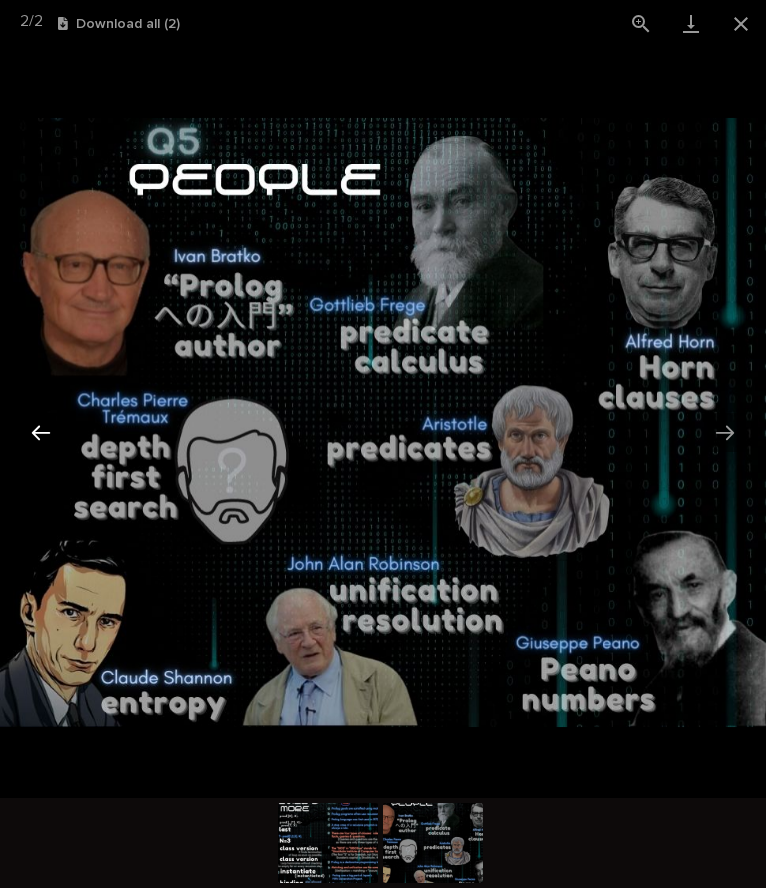 click at bounding box center (41, 432) 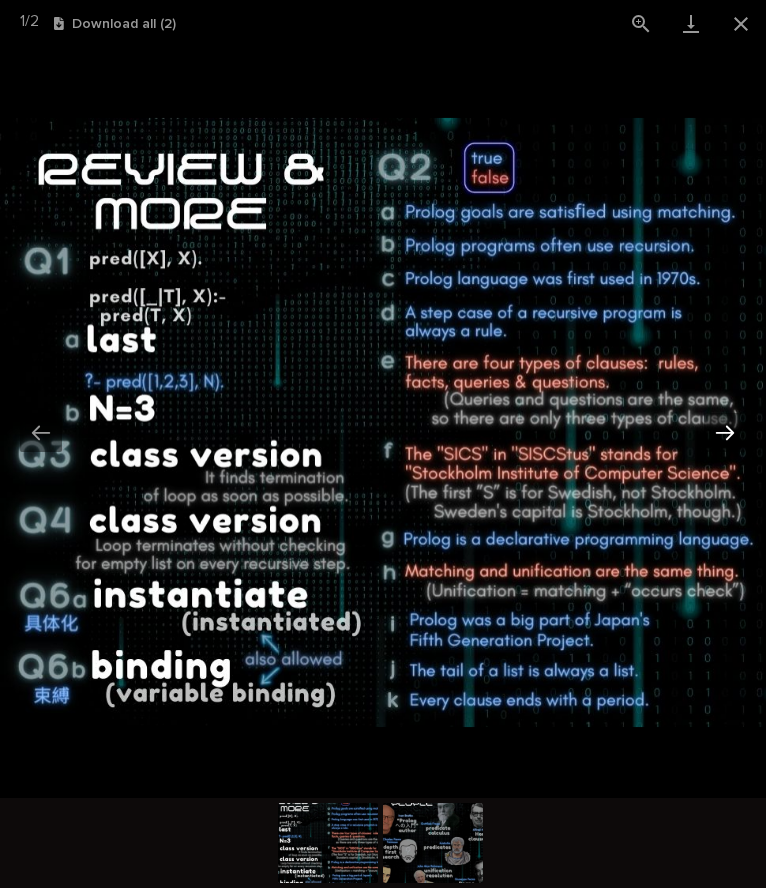 click at bounding box center (725, 432) 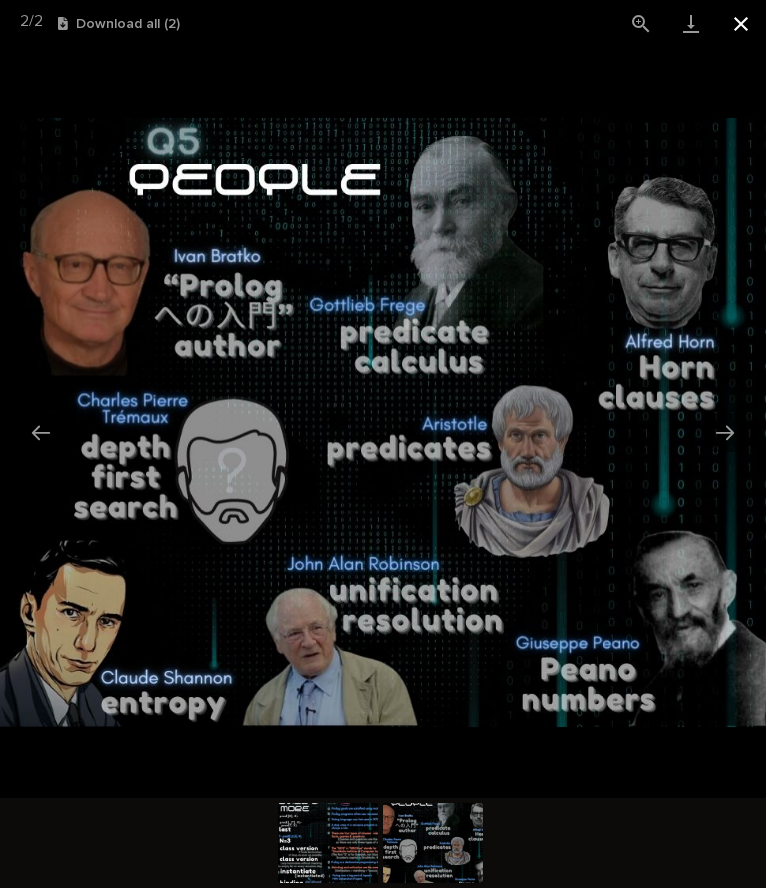 click at bounding box center [741, 23] 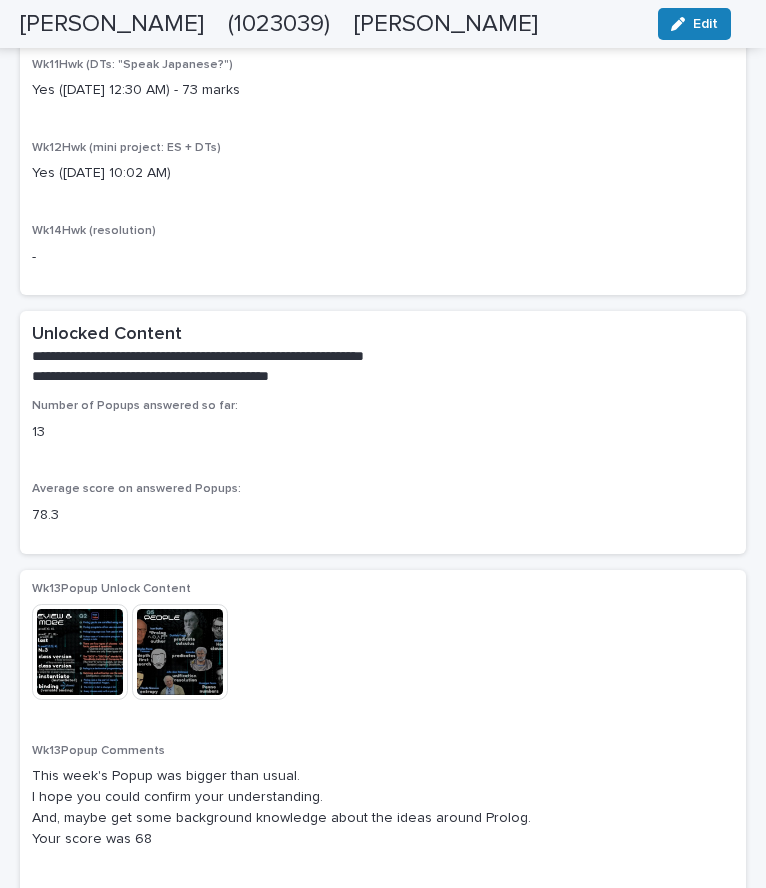 scroll, scrollTop: 10274, scrollLeft: 0, axis: vertical 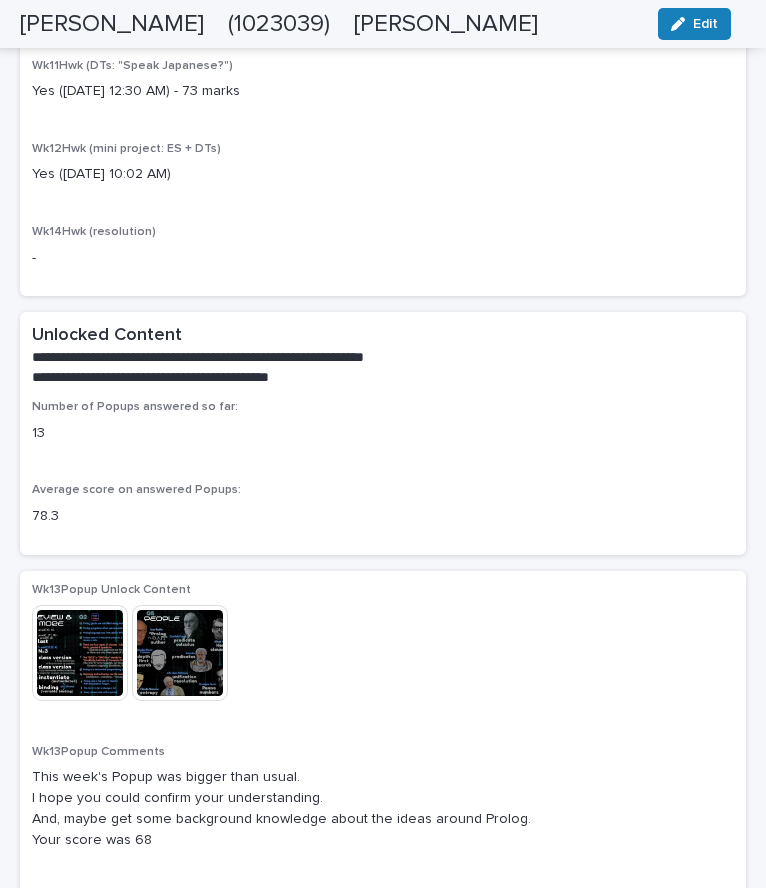 click on "Sa 23:08" at bounding box center (68, 927) 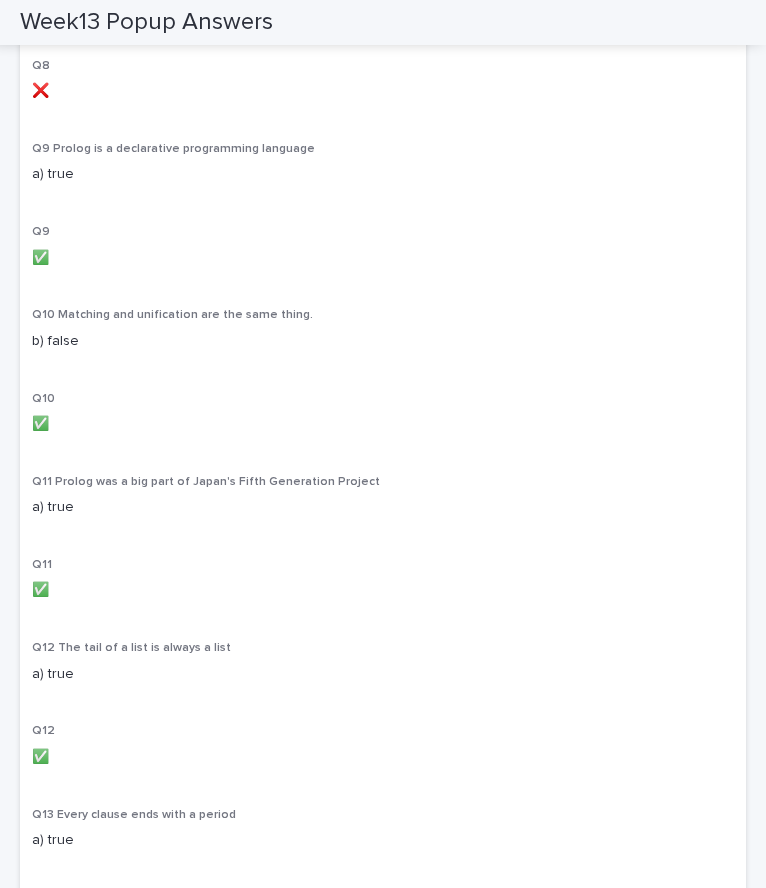 scroll, scrollTop: 2106, scrollLeft: 0, axis: vertical 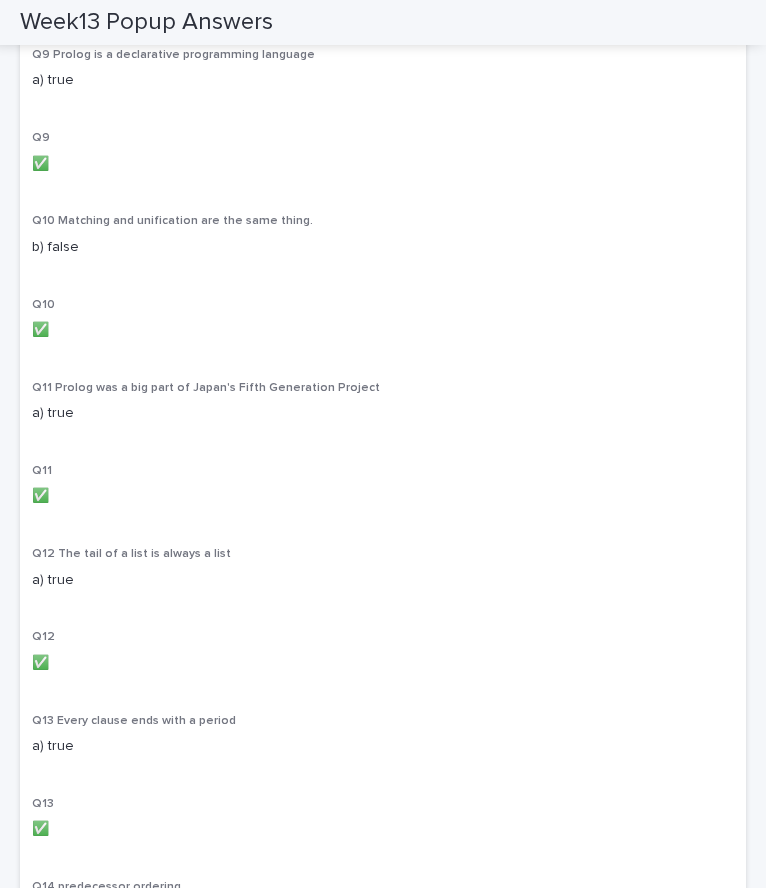 click on "Q13" at bounding box center (383, 804) 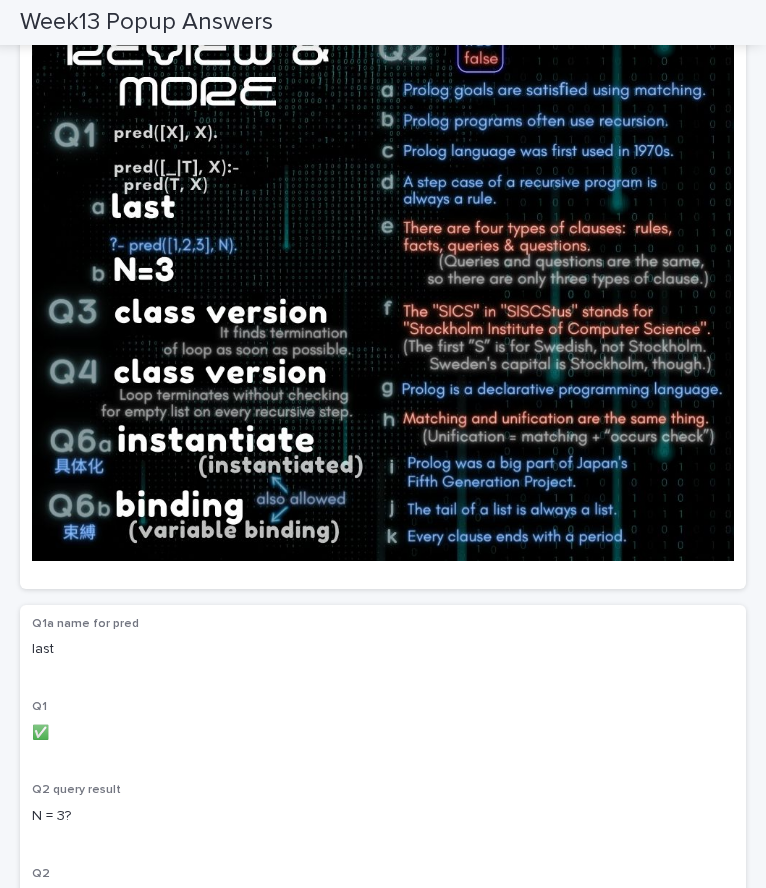 scroll, scrollTop: 0, scrollLeft: 0, axis: both 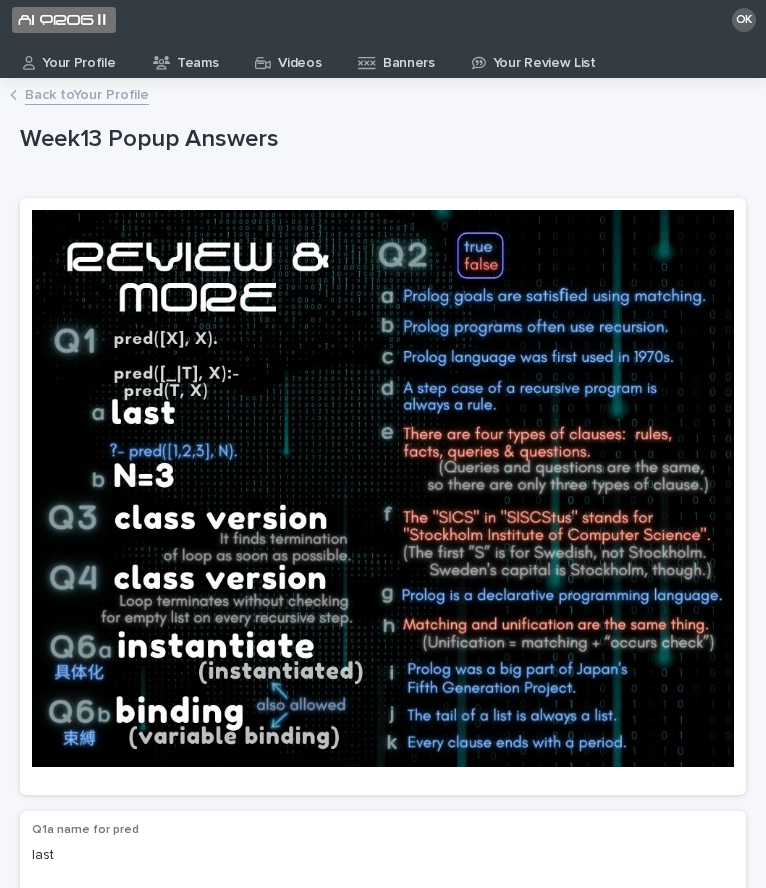 click at bounding box center (383, 488) 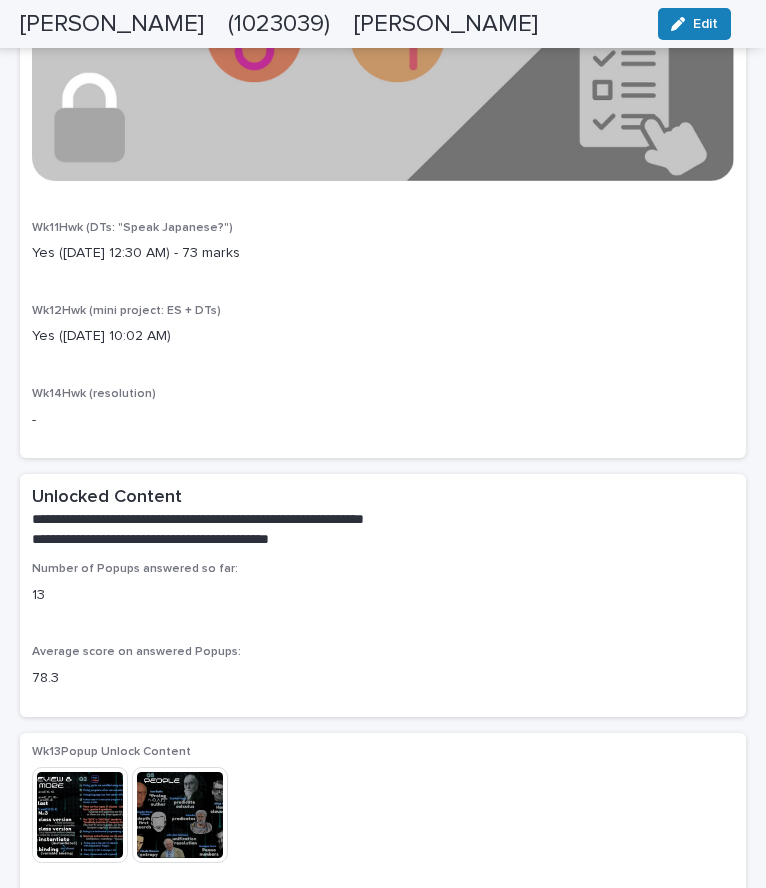 scroll, scrollTop: 10185, scrollLeft: 0, axis: vertical 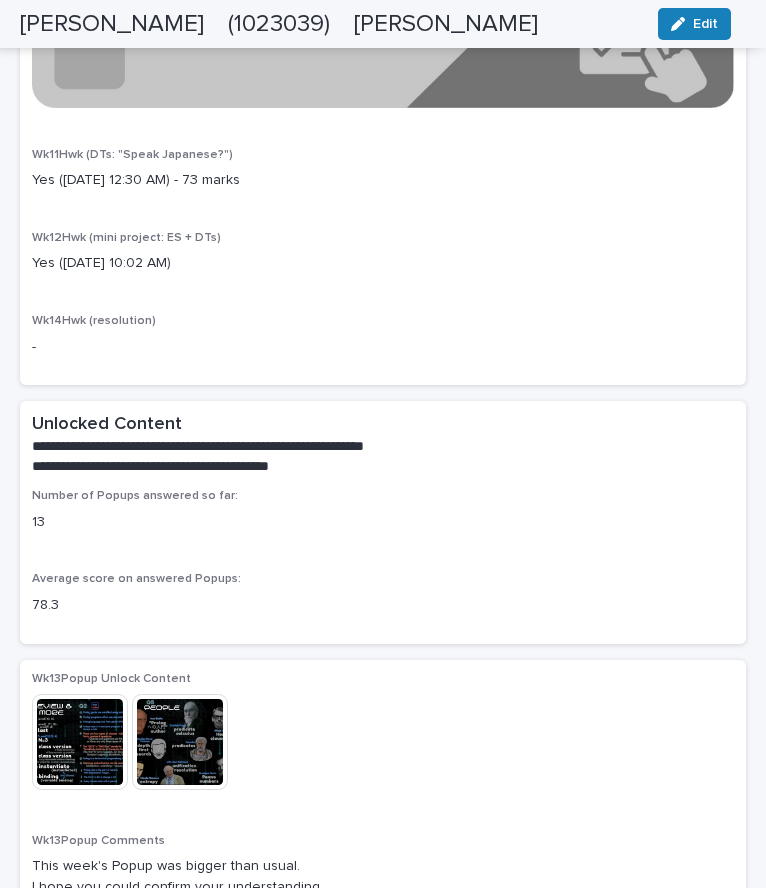 click at bounding box center [180, 742] 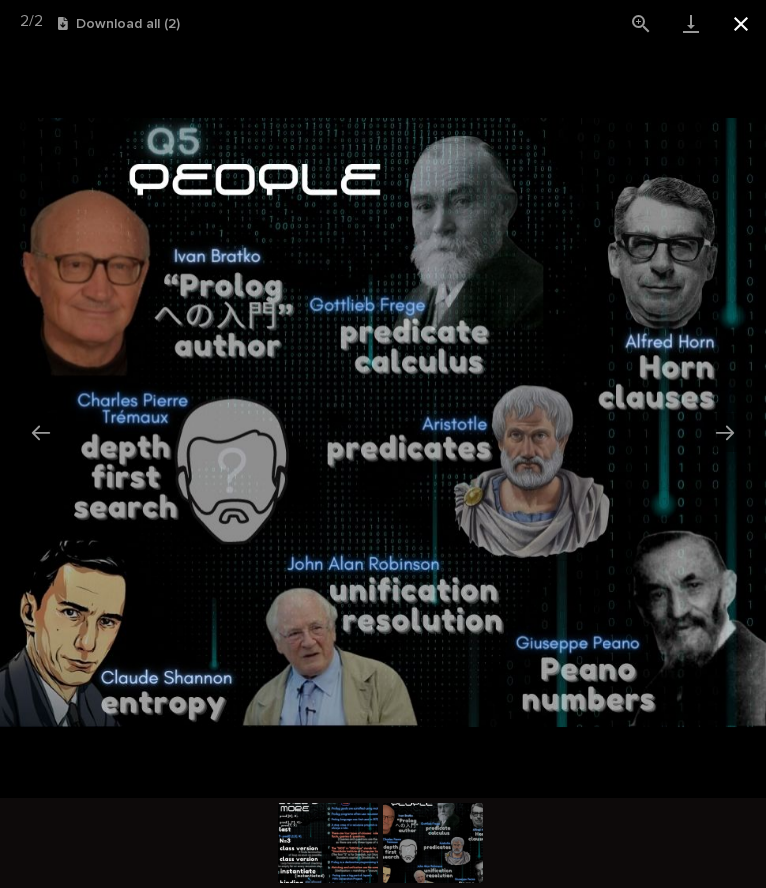 click at bounding box center [741, 23] 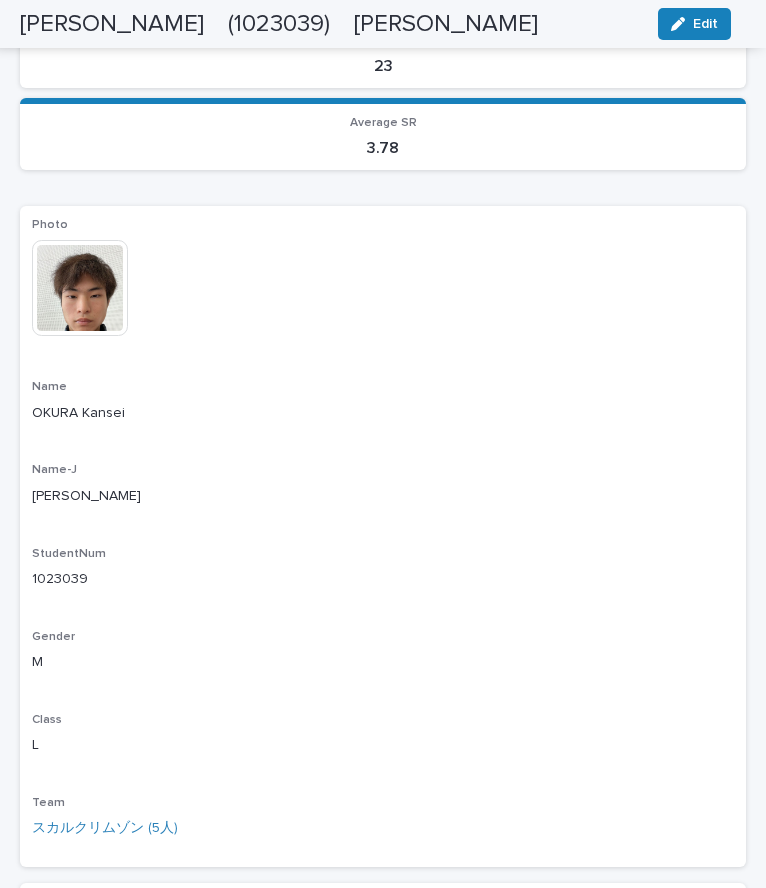 scroll, scrollTop: 0, scrollLeft: 0, axis: both 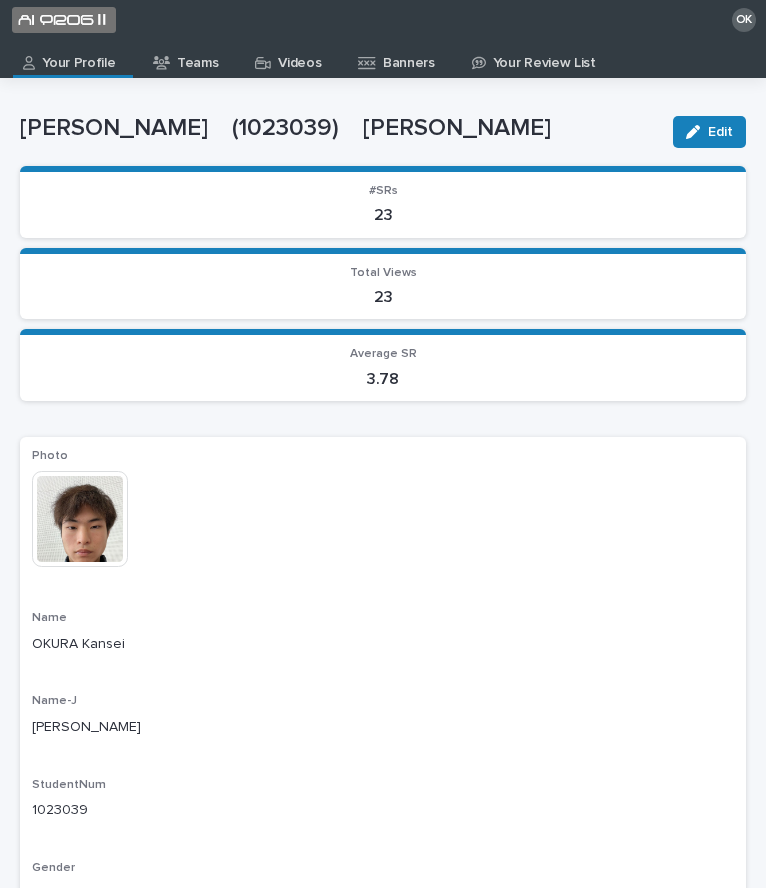 click on "Videos" at bounding box center [291, 56] 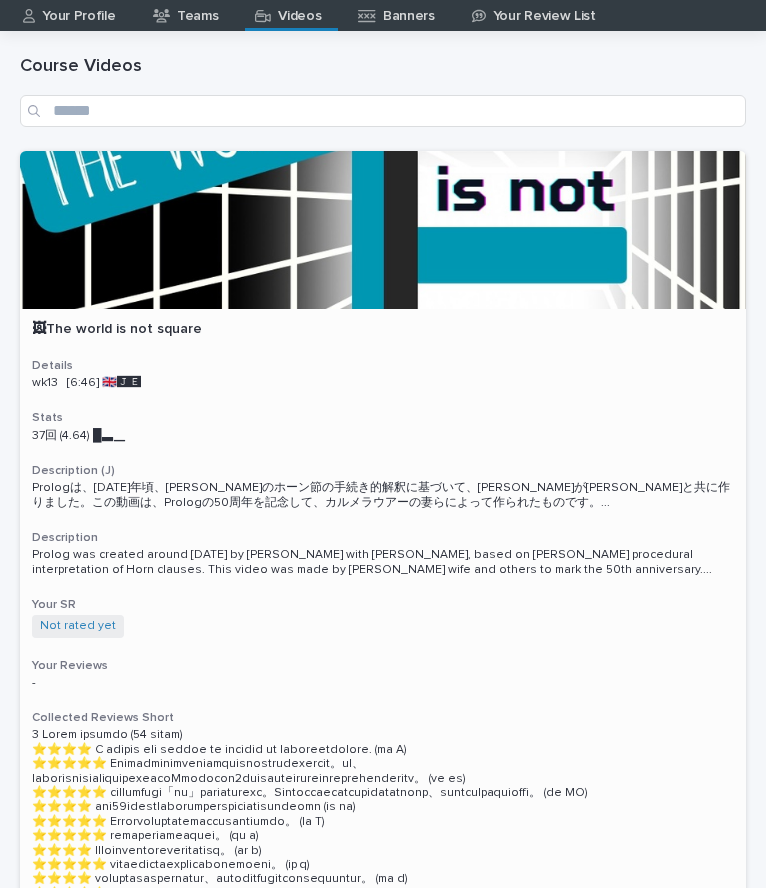 scroll, scrollTop: 0, scrollLeft: 0, axis: both 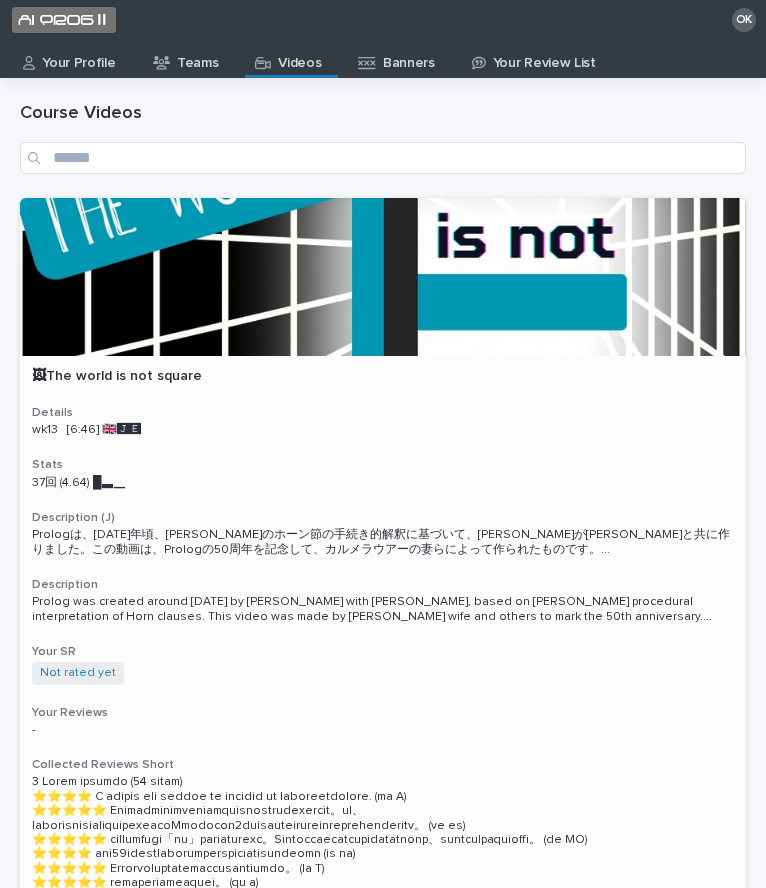 click on "Stats" at bounding box center [383, 465] 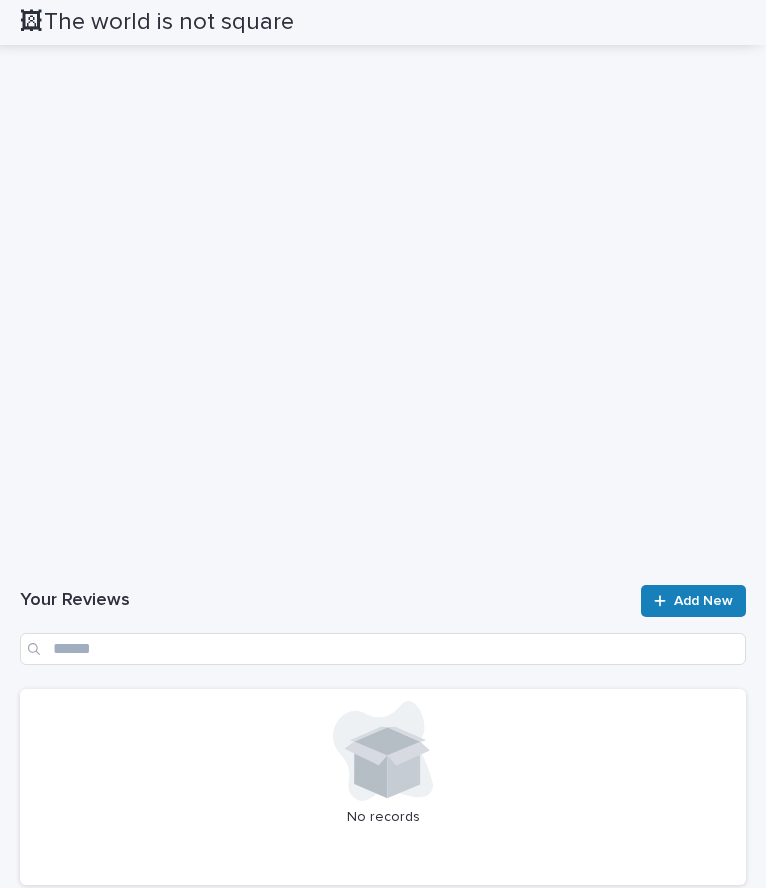 scroll, scrollTop: 2529, scrollLeft: 0, axis: vertical 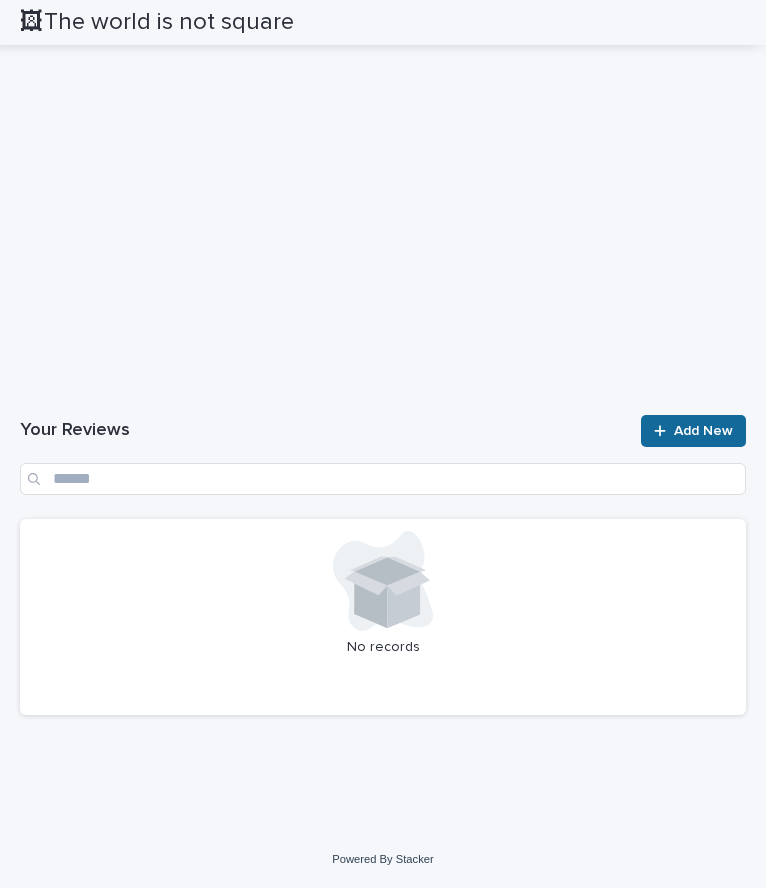 click 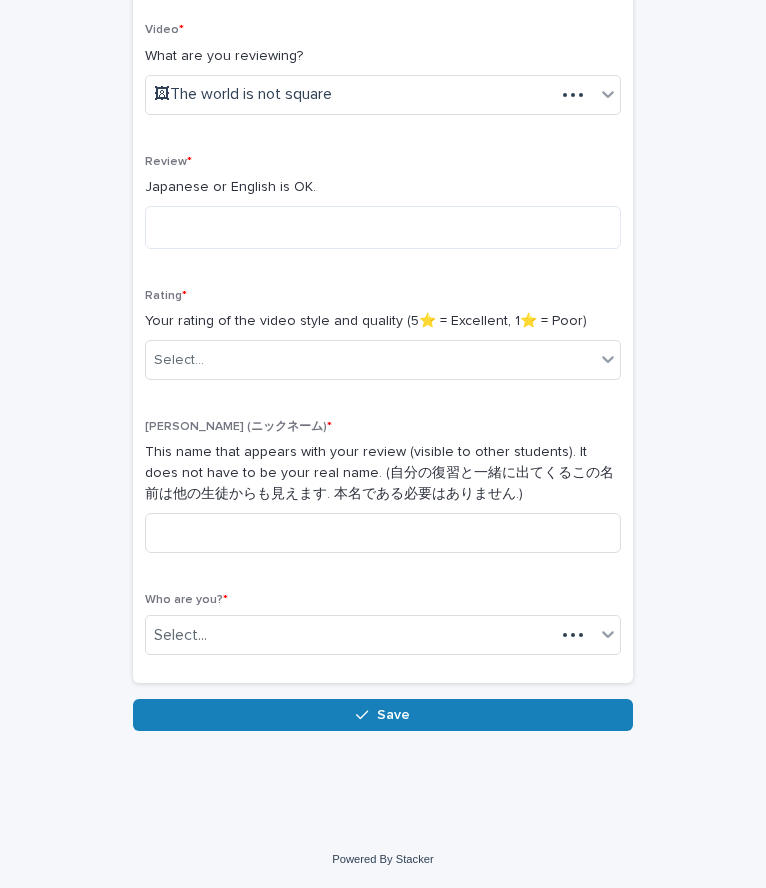 scroll, scrollTop: 321, scrollLeft: 0, axis: vertical 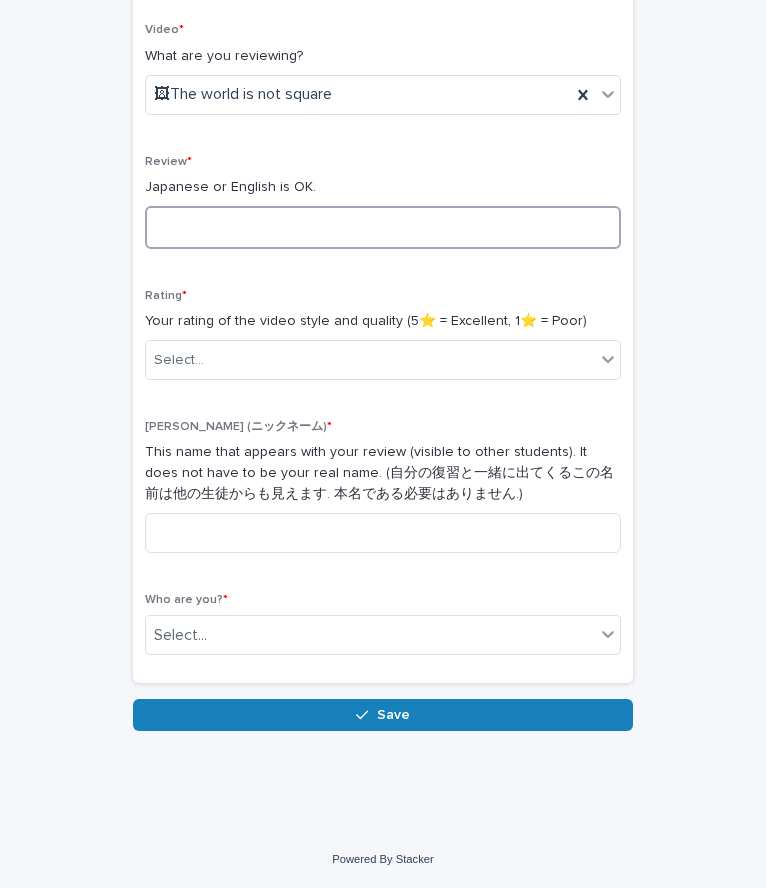 click at bounding box center (383, 227) 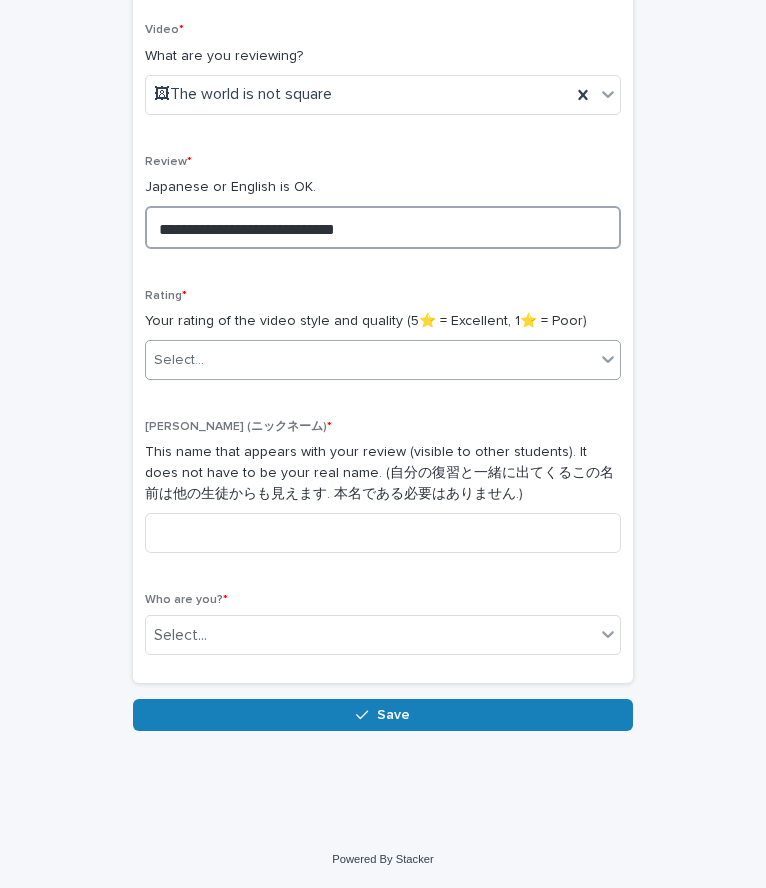 type on "**********" 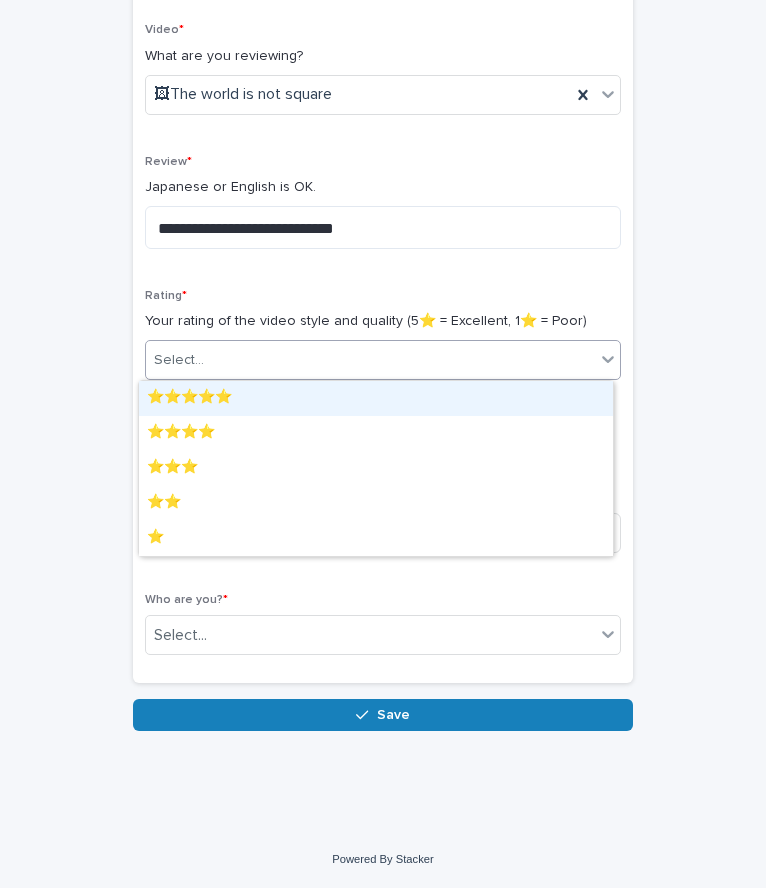 click on "Select..." at bounding box center [370, 360] 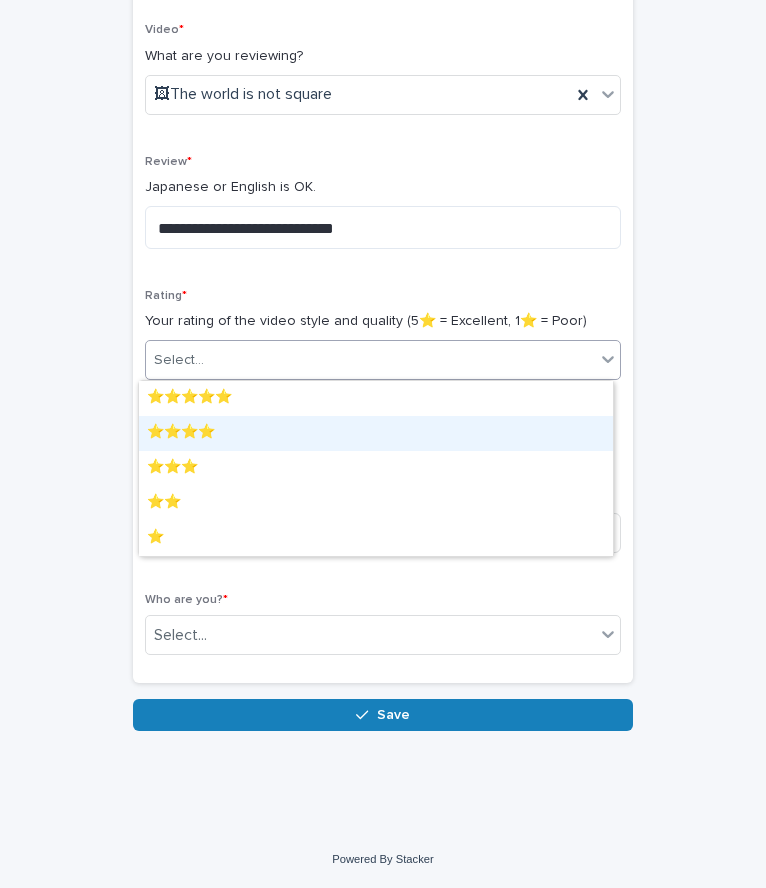 click on "⭐️⭐️⭐️⭐️" at bounding box center (376, 433) 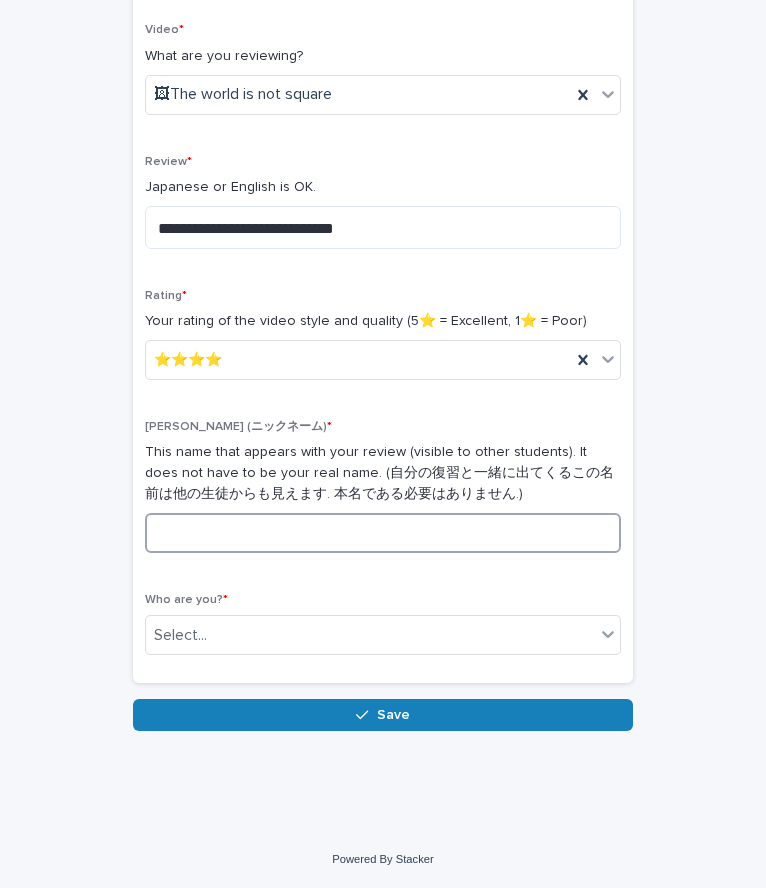 click at bounding box center (383, 533) 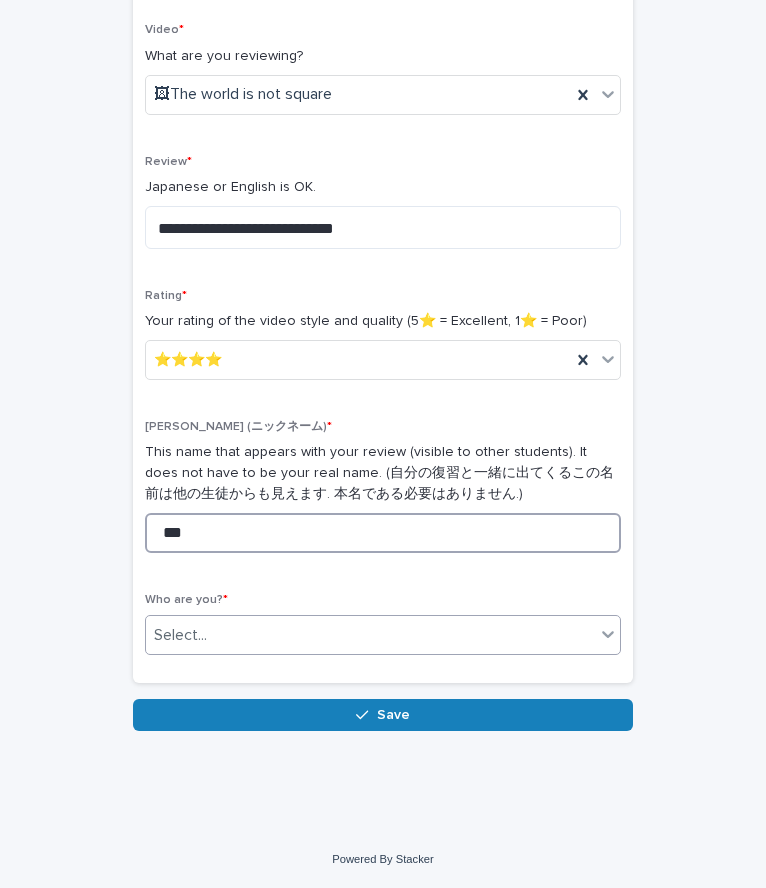 type on "***" 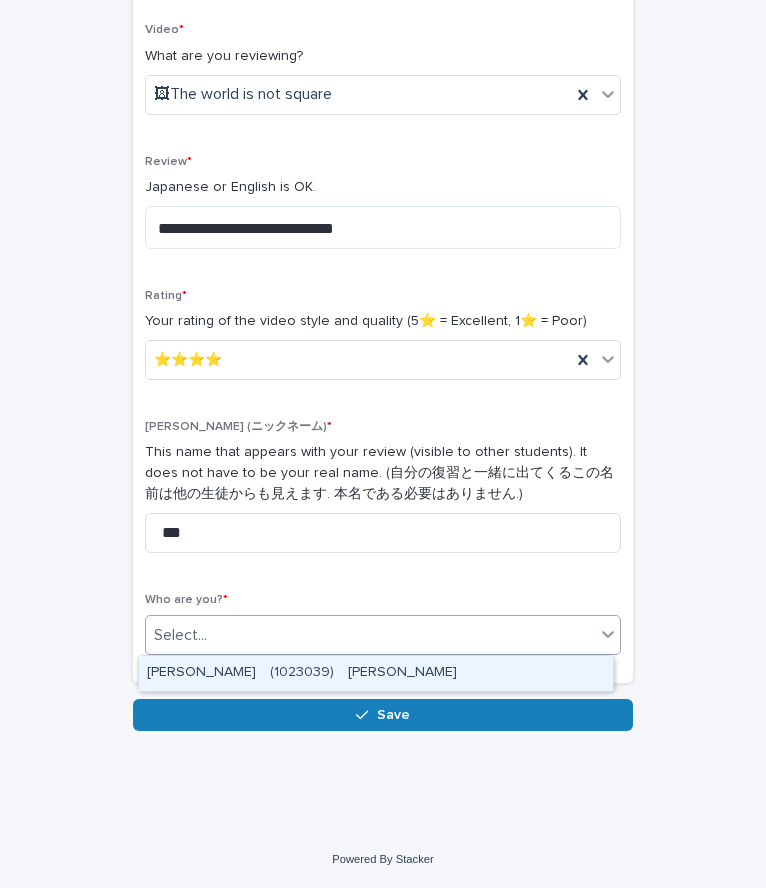 click on "Select..." at bounding box center (370, 635) 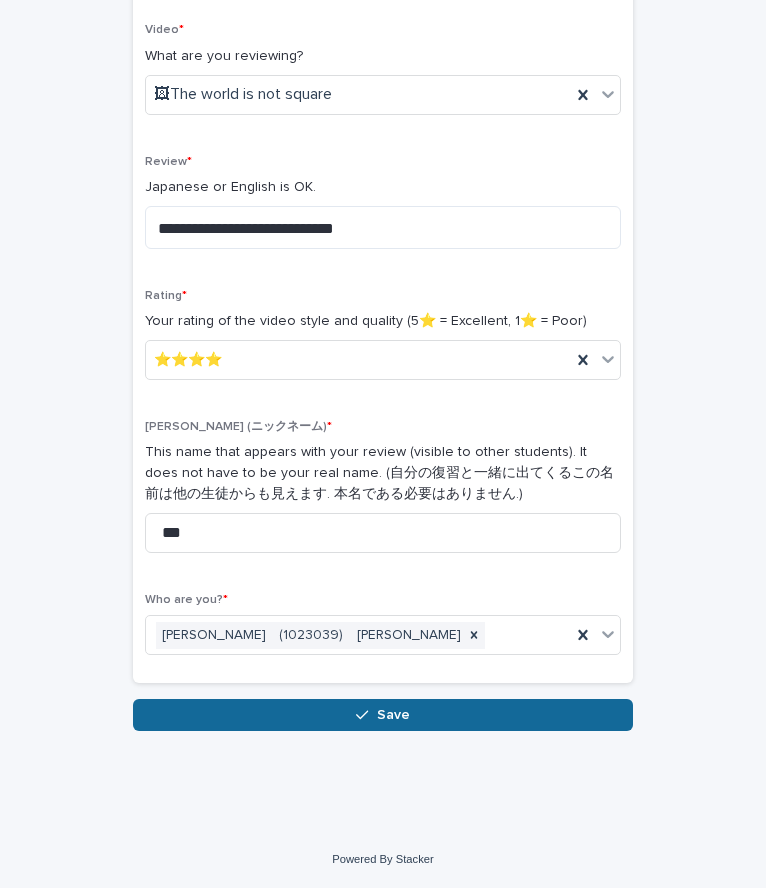 click on "Save" at bounding box center (383, 715) 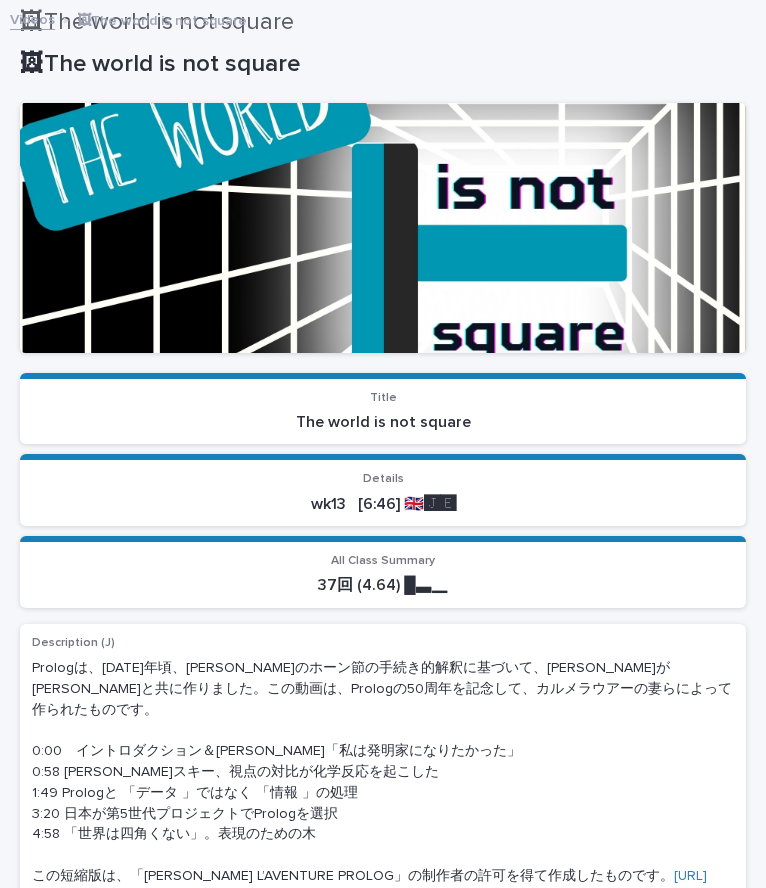 scroll, scrollTop: 40, scrollLeft: 0, axis: vertical 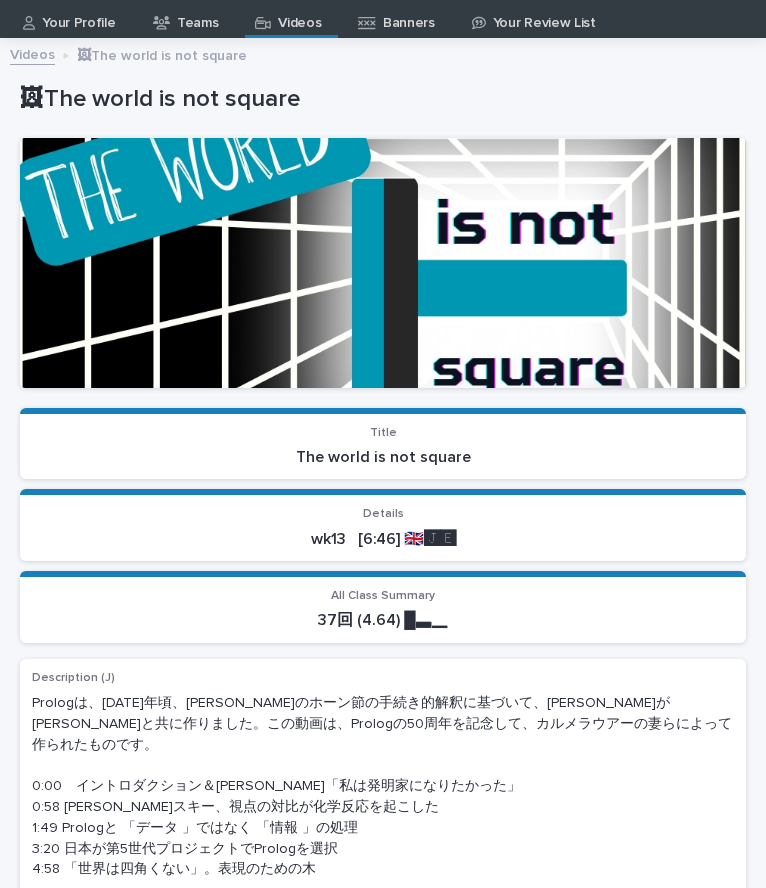click on "Videos" at bounding box center (299, 16) 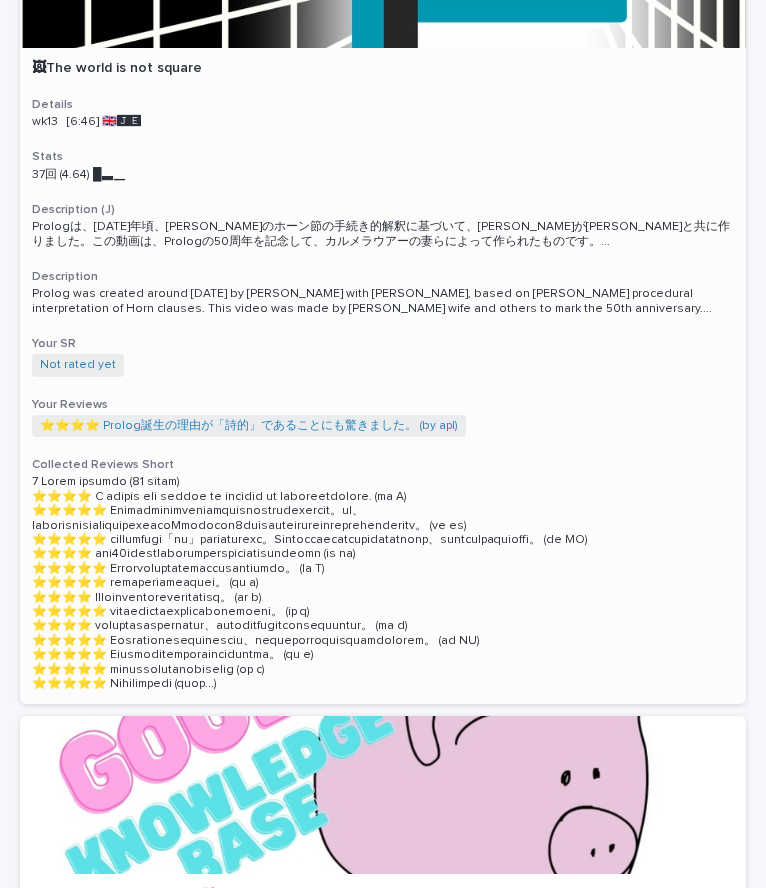 scroll, scrollTop: 309, scrollLeft: 0, axis: vertical 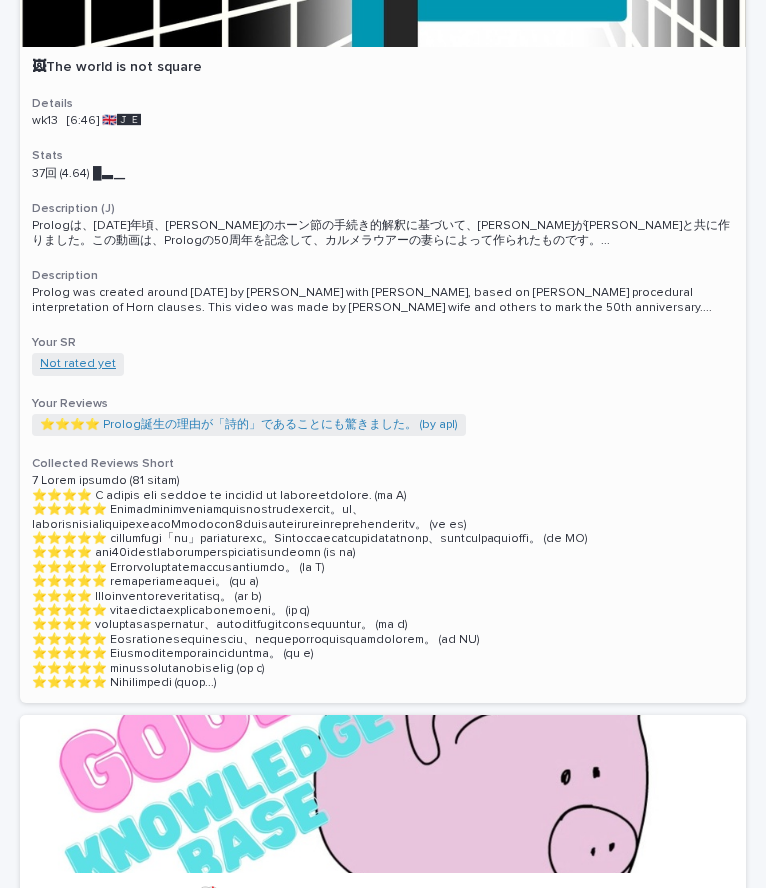 click on "Not rated yet" at bounding box center [78, 364] 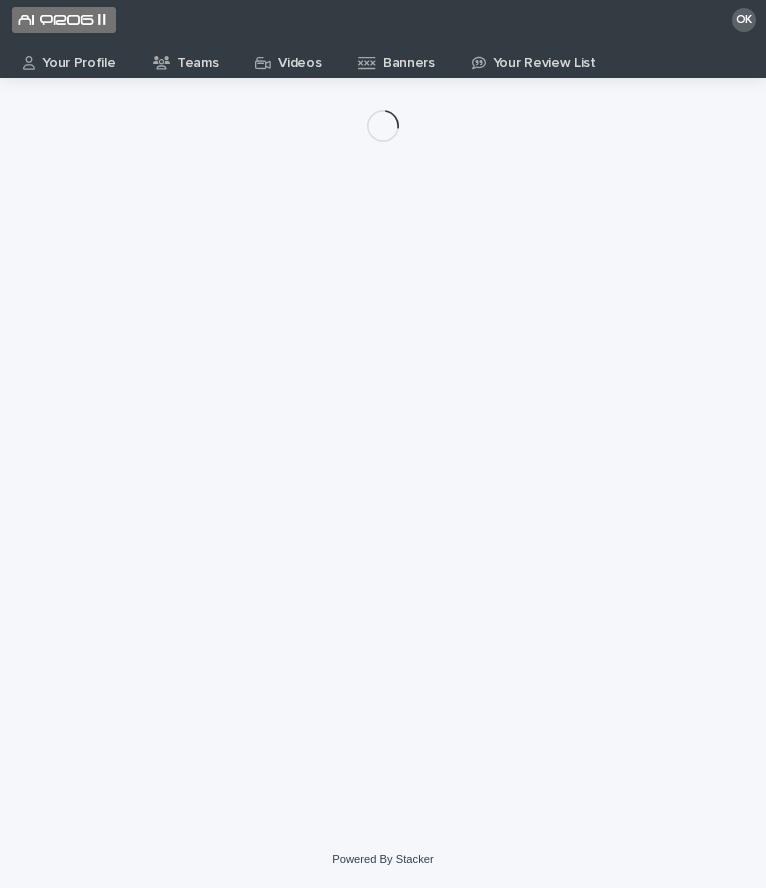 scroll, scrollTop: 0, scrollLeft: 0, axis: both 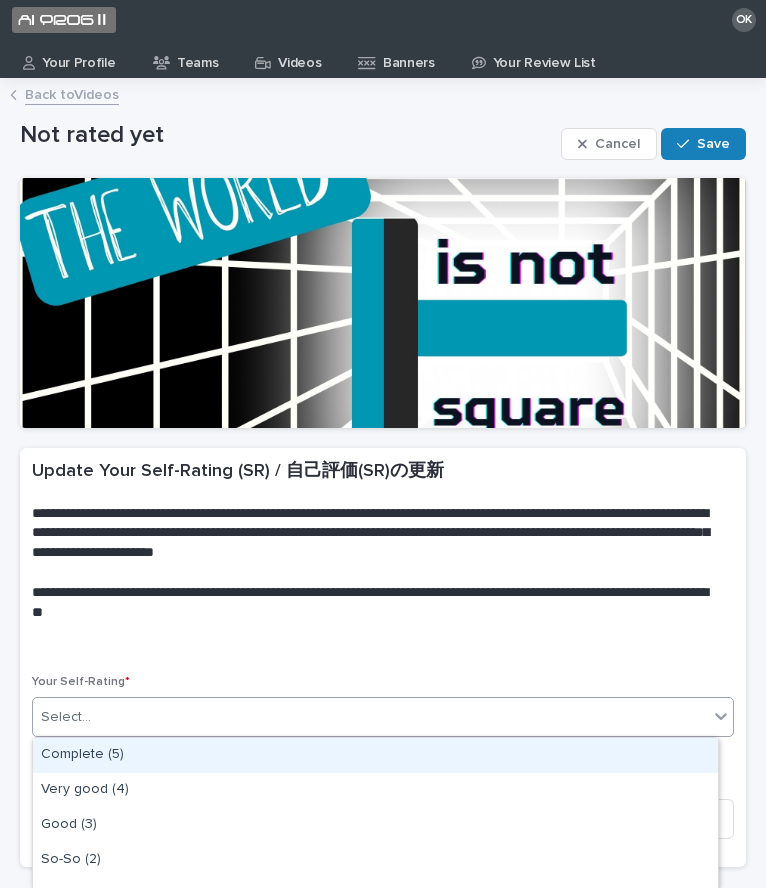 click on "Select..." at bounding box center (370, 717) 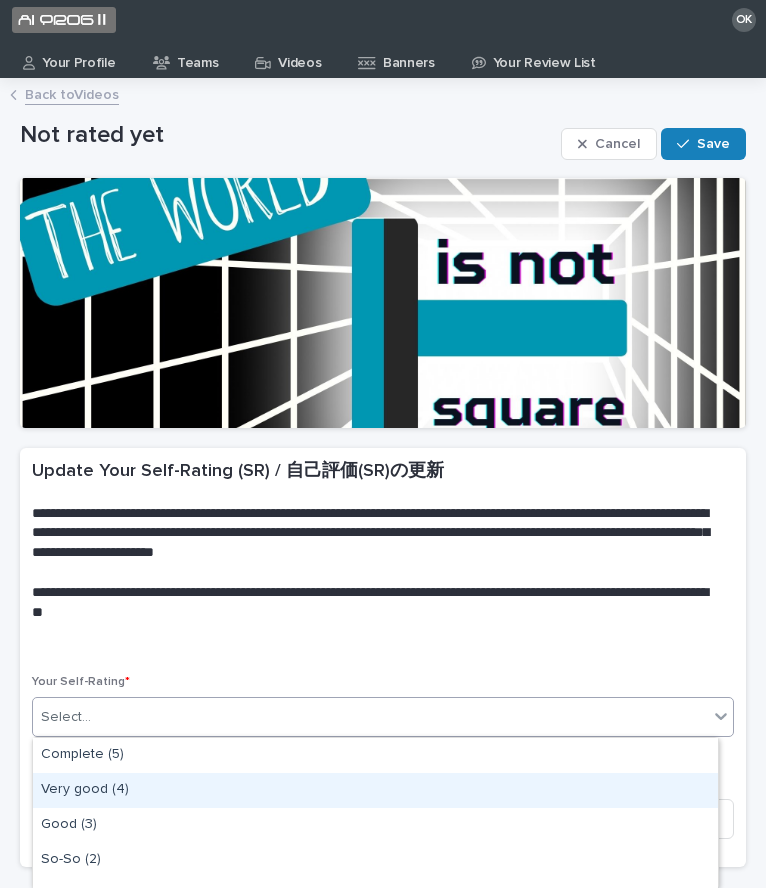 click on "Very good (4)" at bounding box center (375, 790) 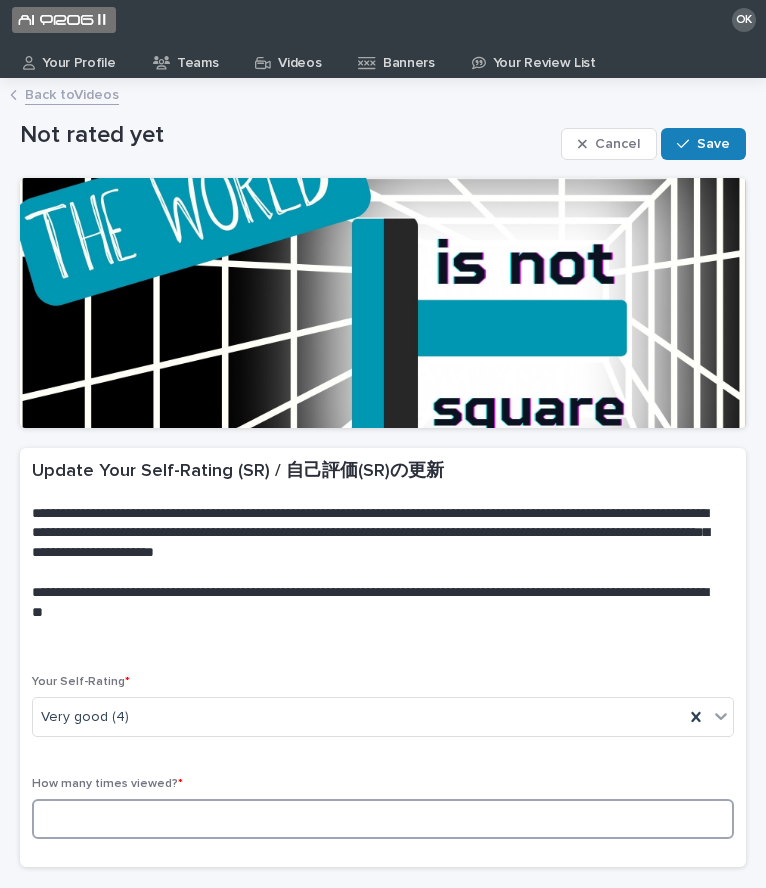 click at bounding box center (383, 819) 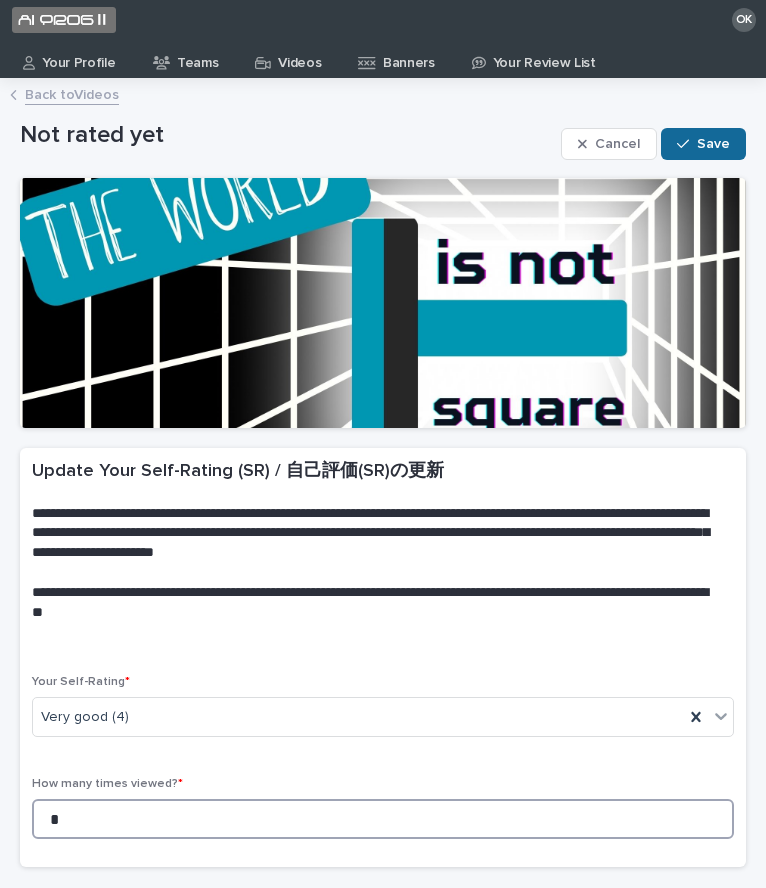 type on "*" 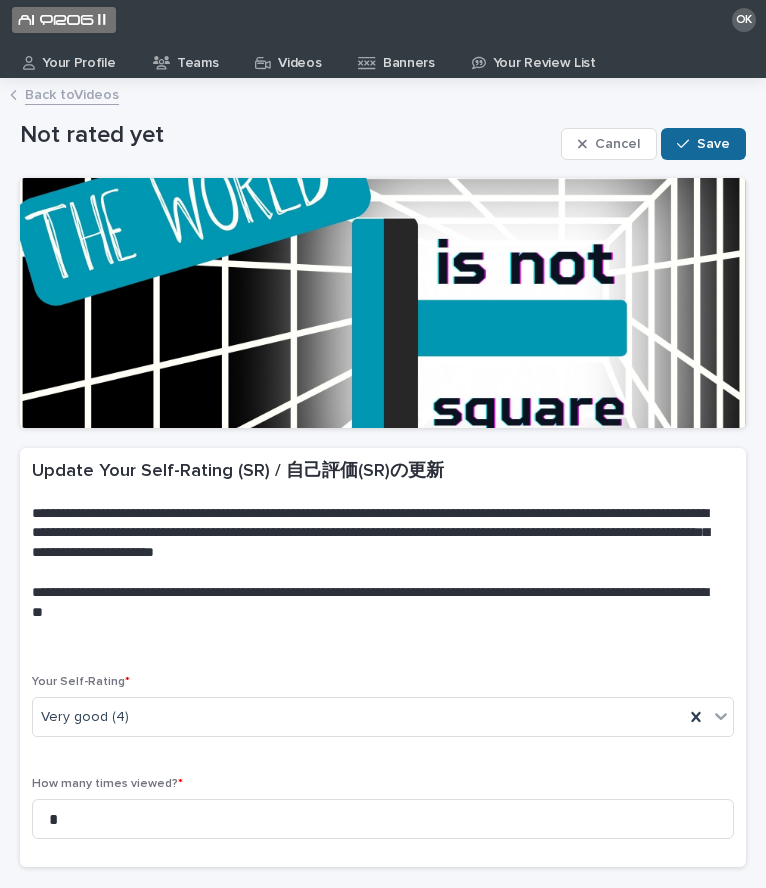 click on "Save" at bounding box center [703, 144] 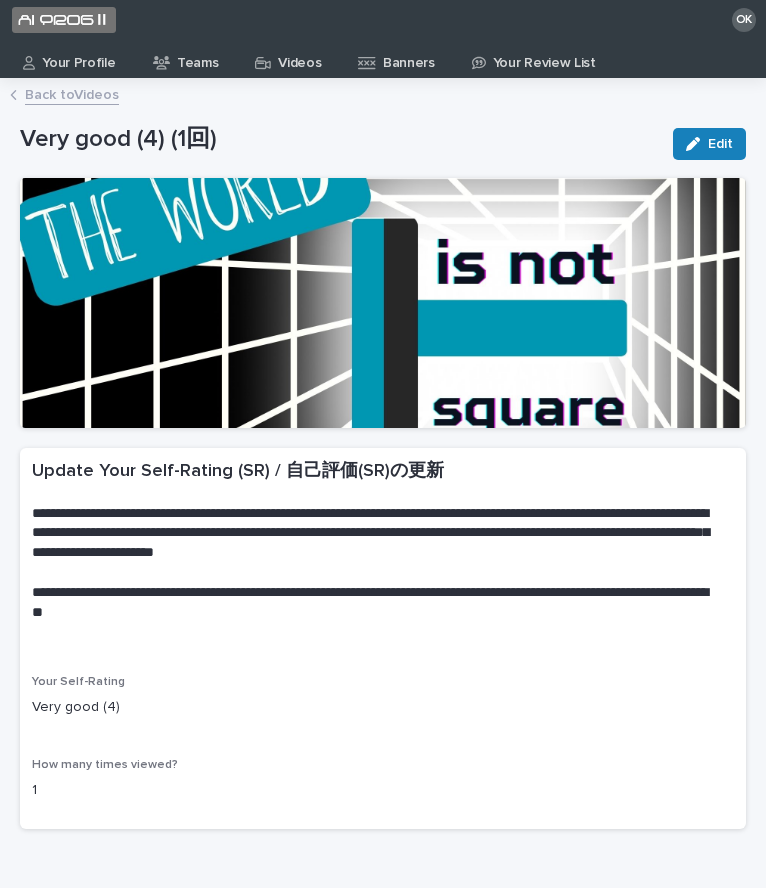 click on "Videos" at bounding box center (291, 56) 